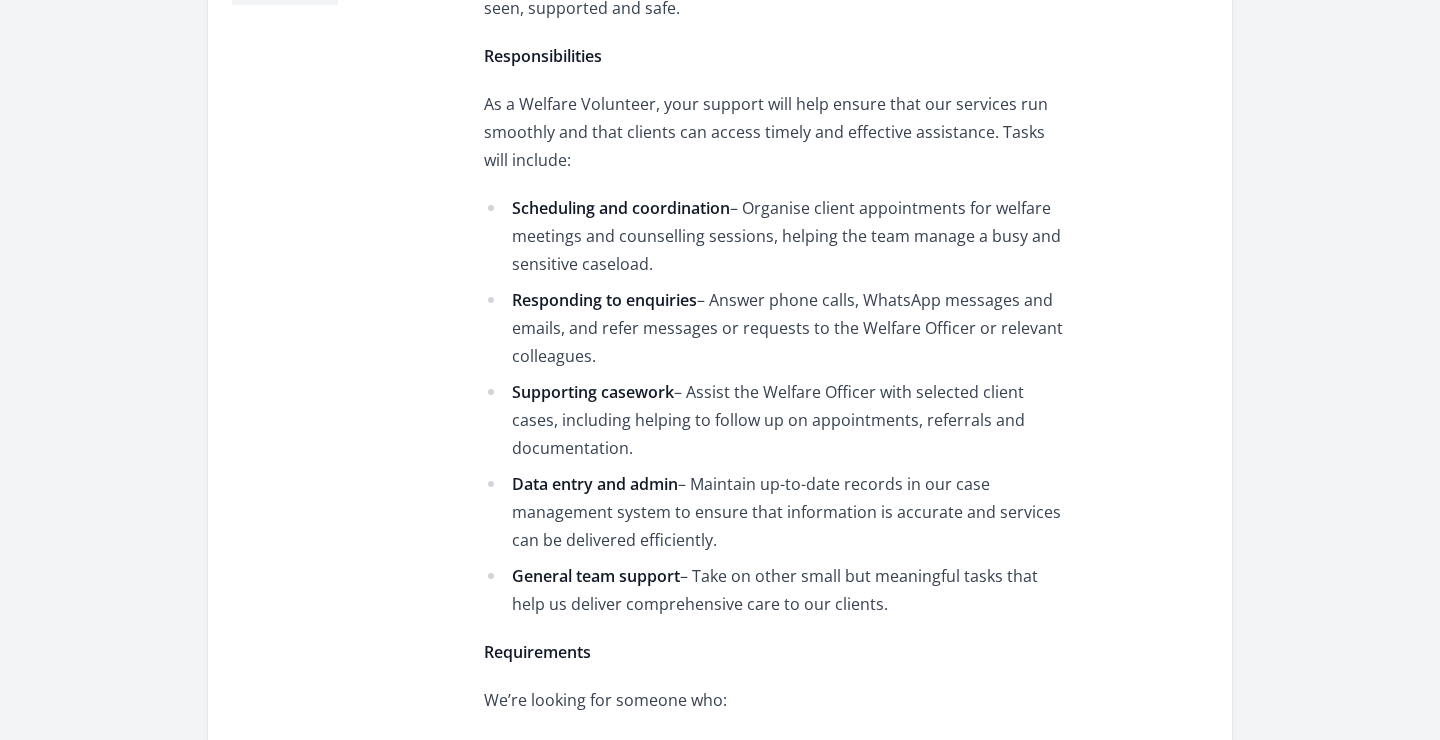 scroll, scrollTop: 983, scrollLeft: 0, axis: vertical 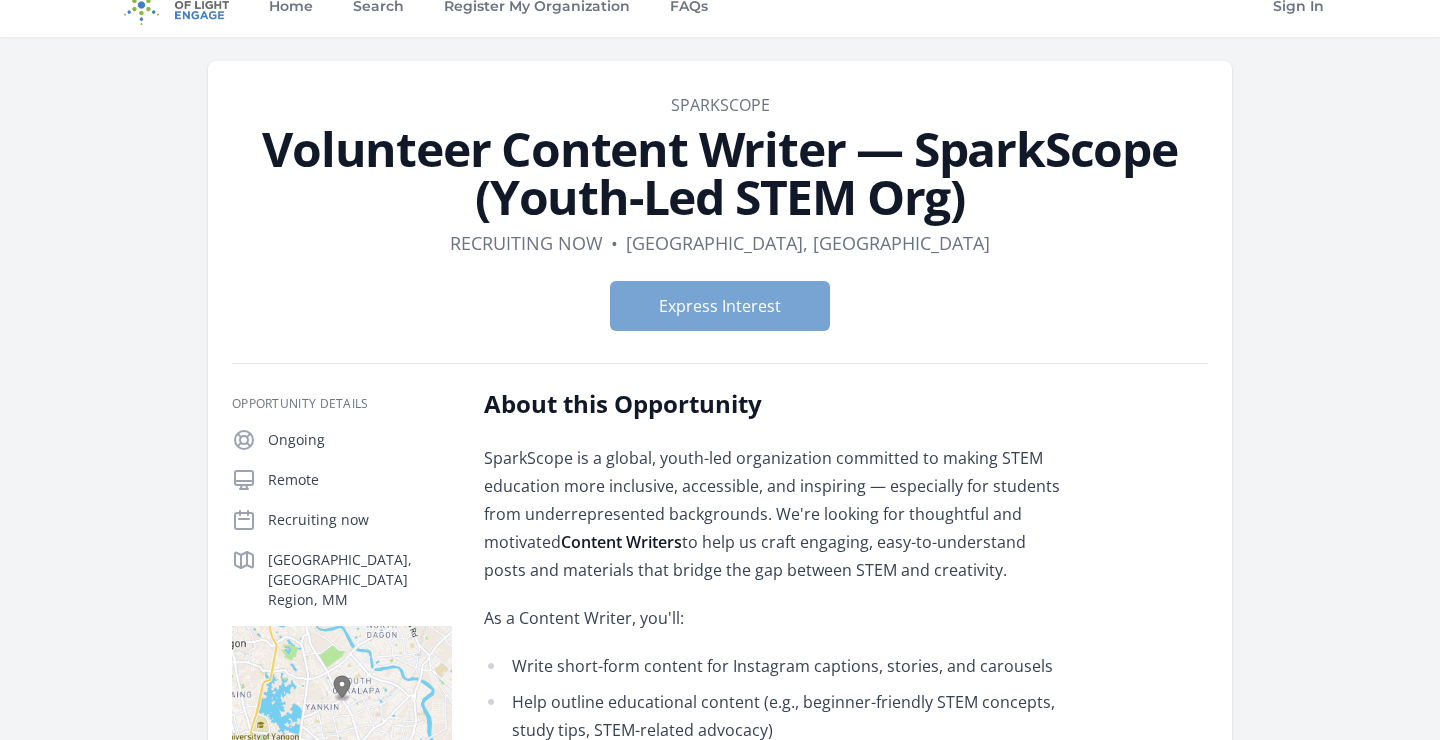 click on "Express Interest" at bounding box center [720, 306] 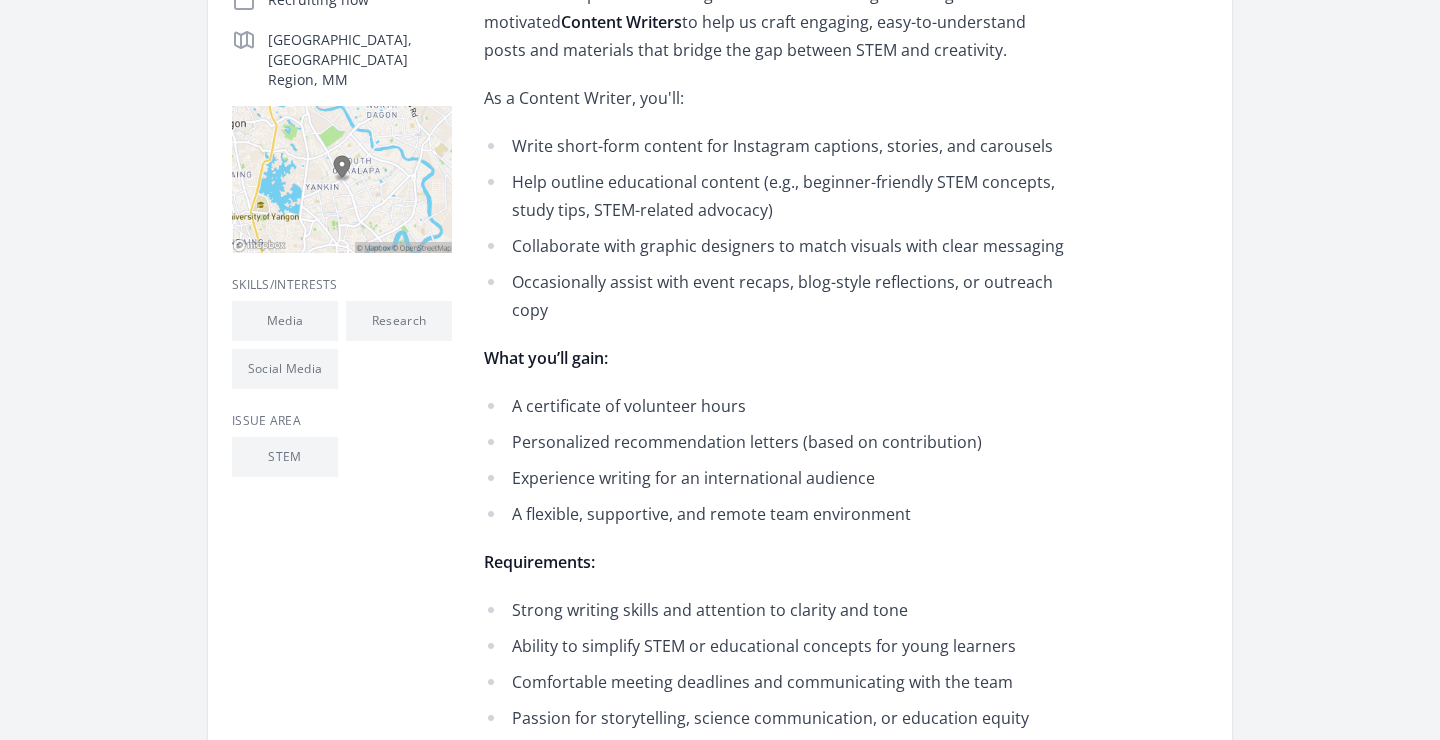 scroll, scrollTop: 531, scrollLeft: 0, axis: vertical 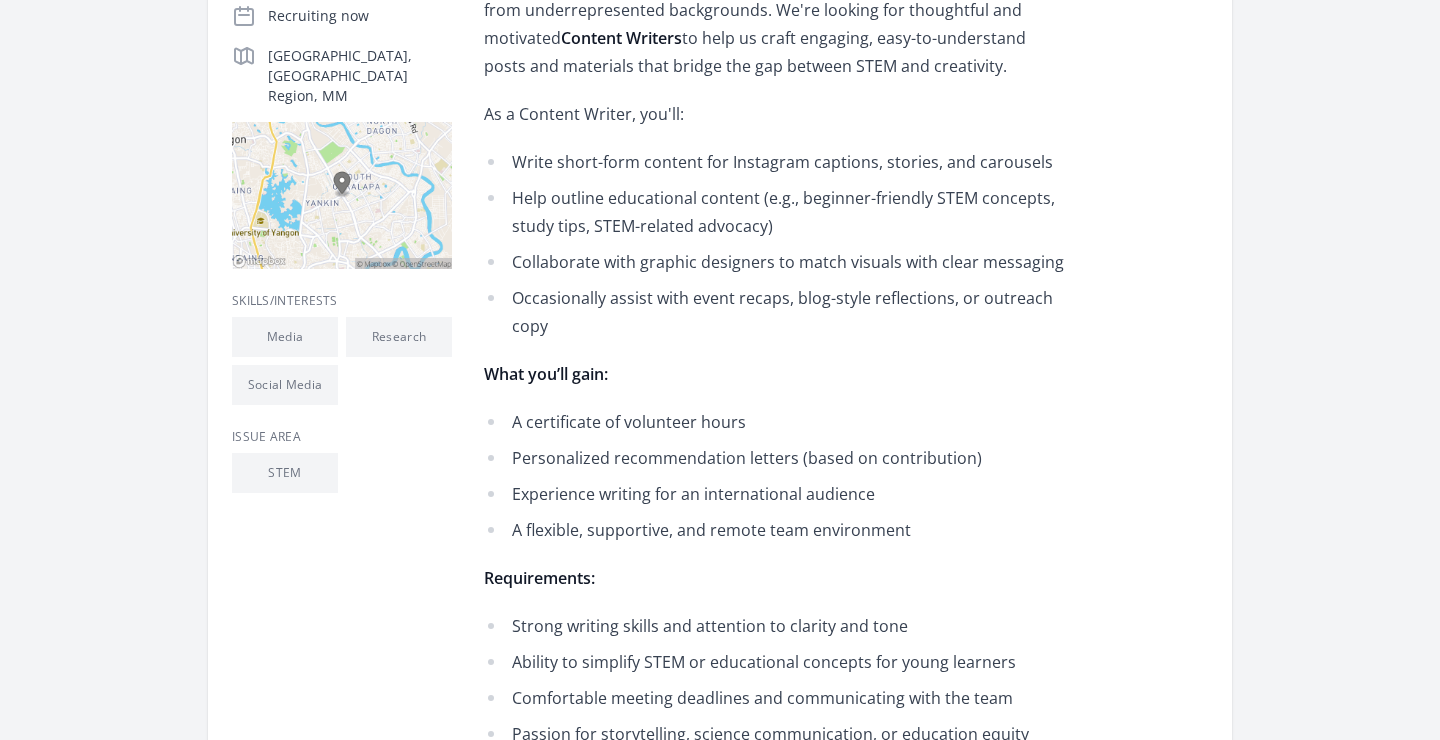 click at bounding box center [342, 195] 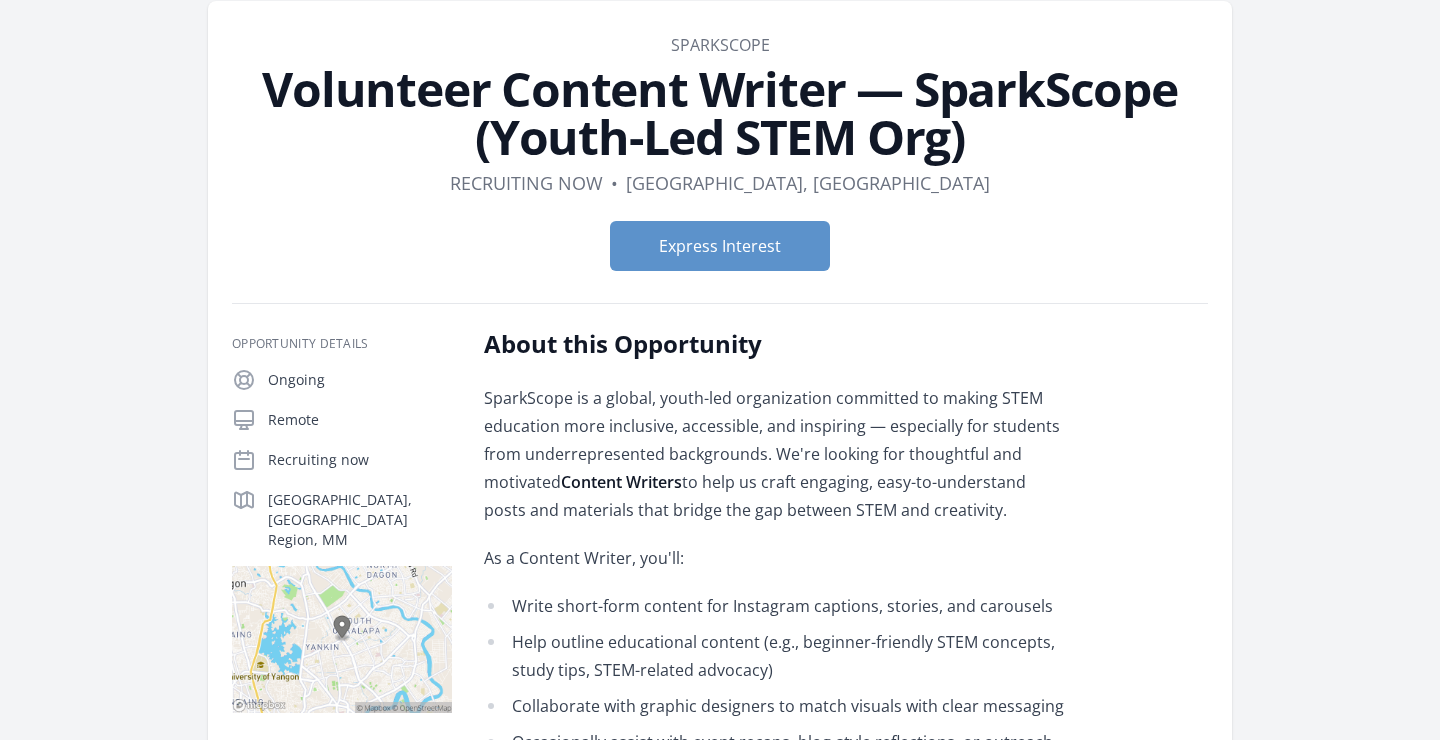 scroll, scrollTop: 76, scrollLeft: 0, axis: vertical 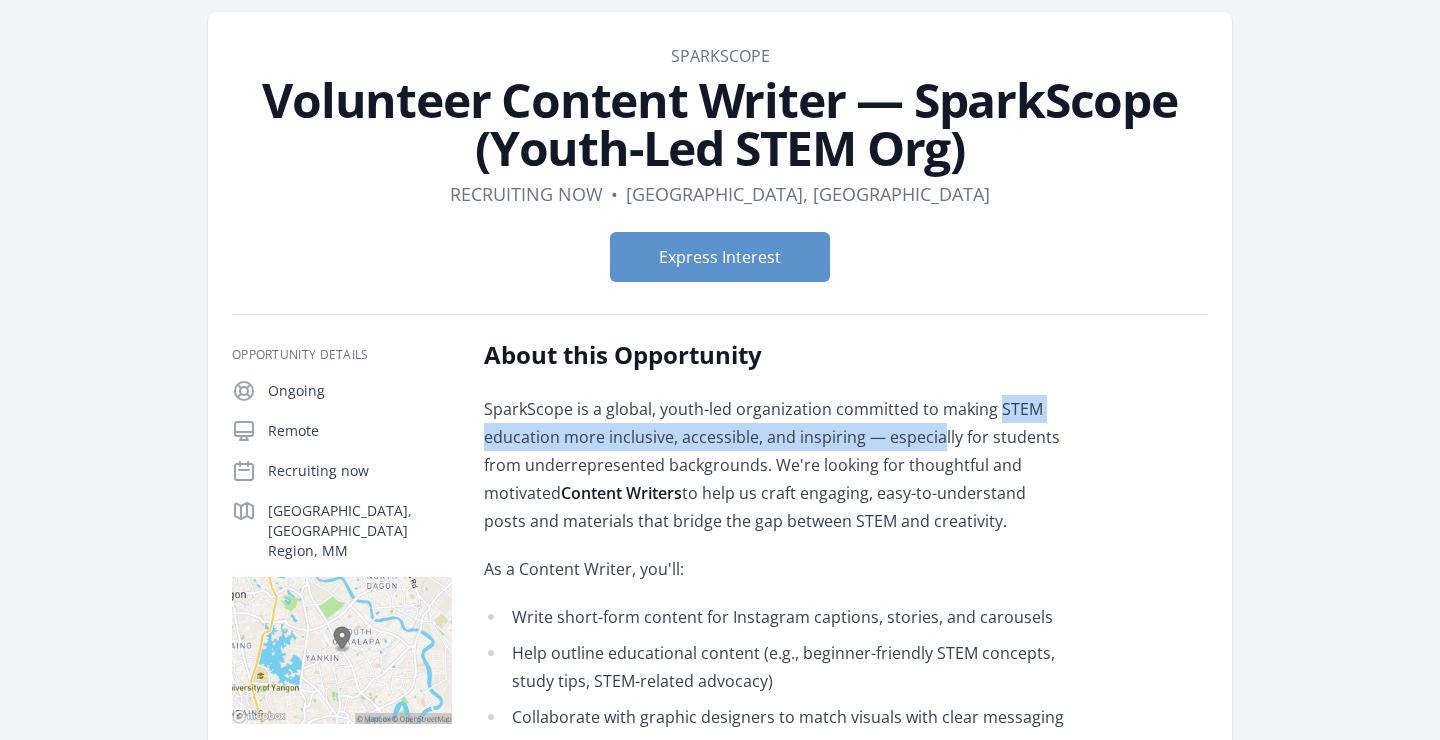 drag, startPoint x: 996, startPoint y: 406, endPoint x: 941, endPoint y: 433, distance: 61.269894 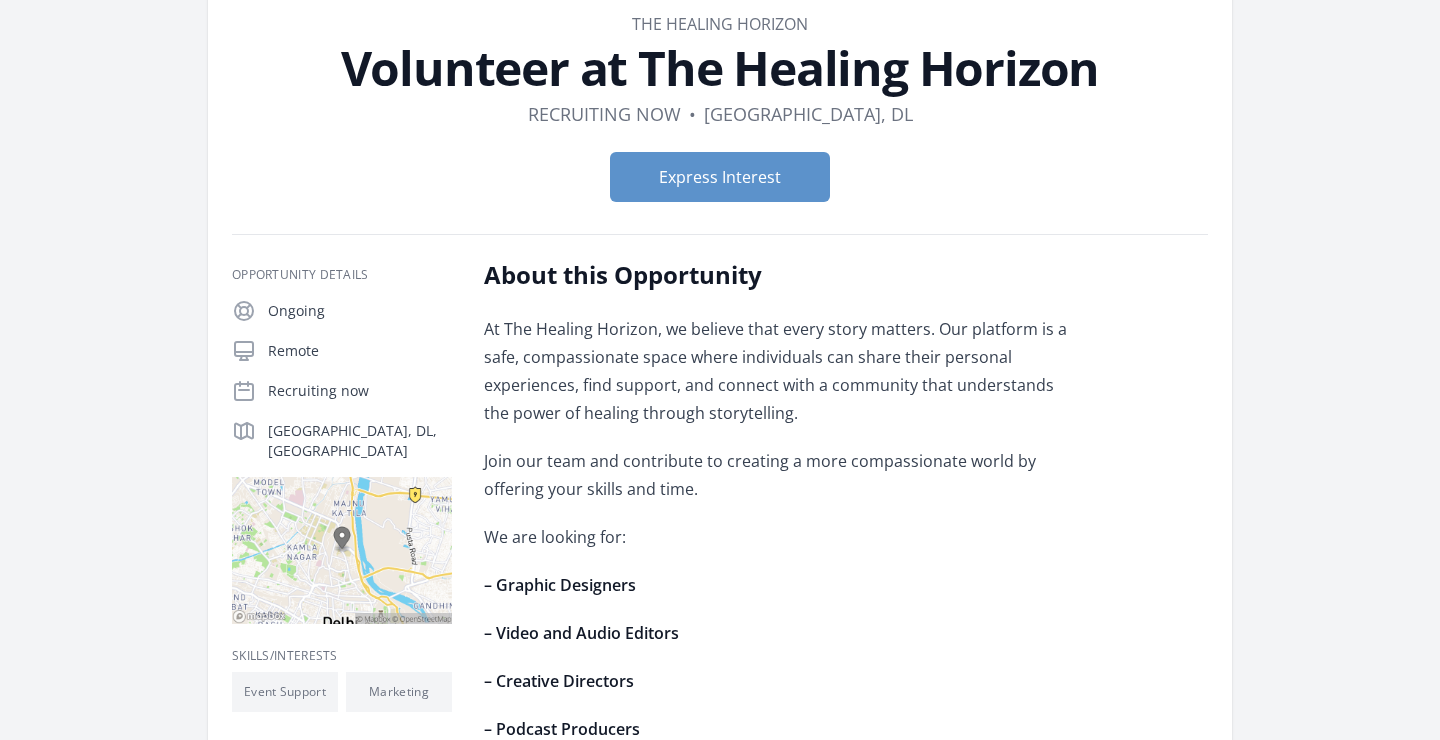 scroll, scrollTop: 123, scrollLeft: 0, axis: vertical 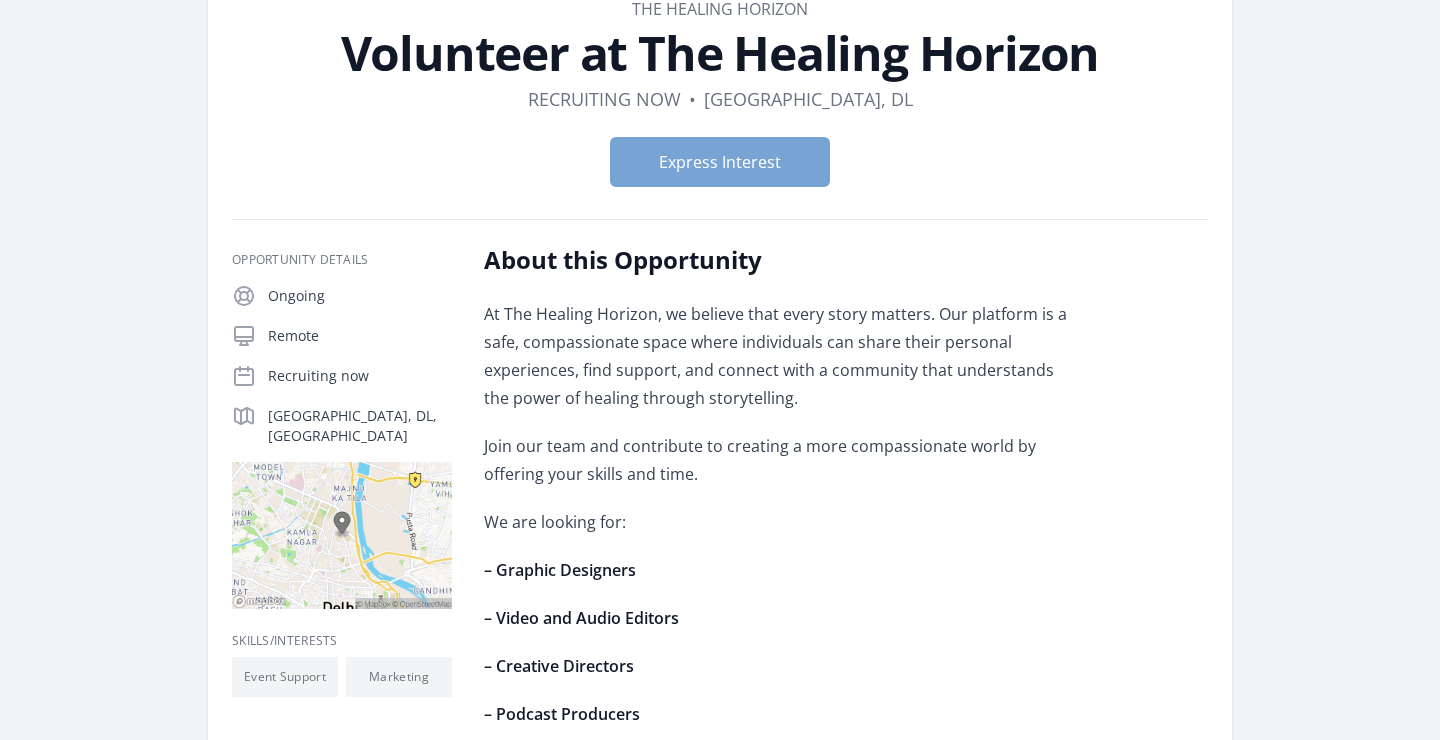 click on "Express Interest" at bounding box center (720, 162) 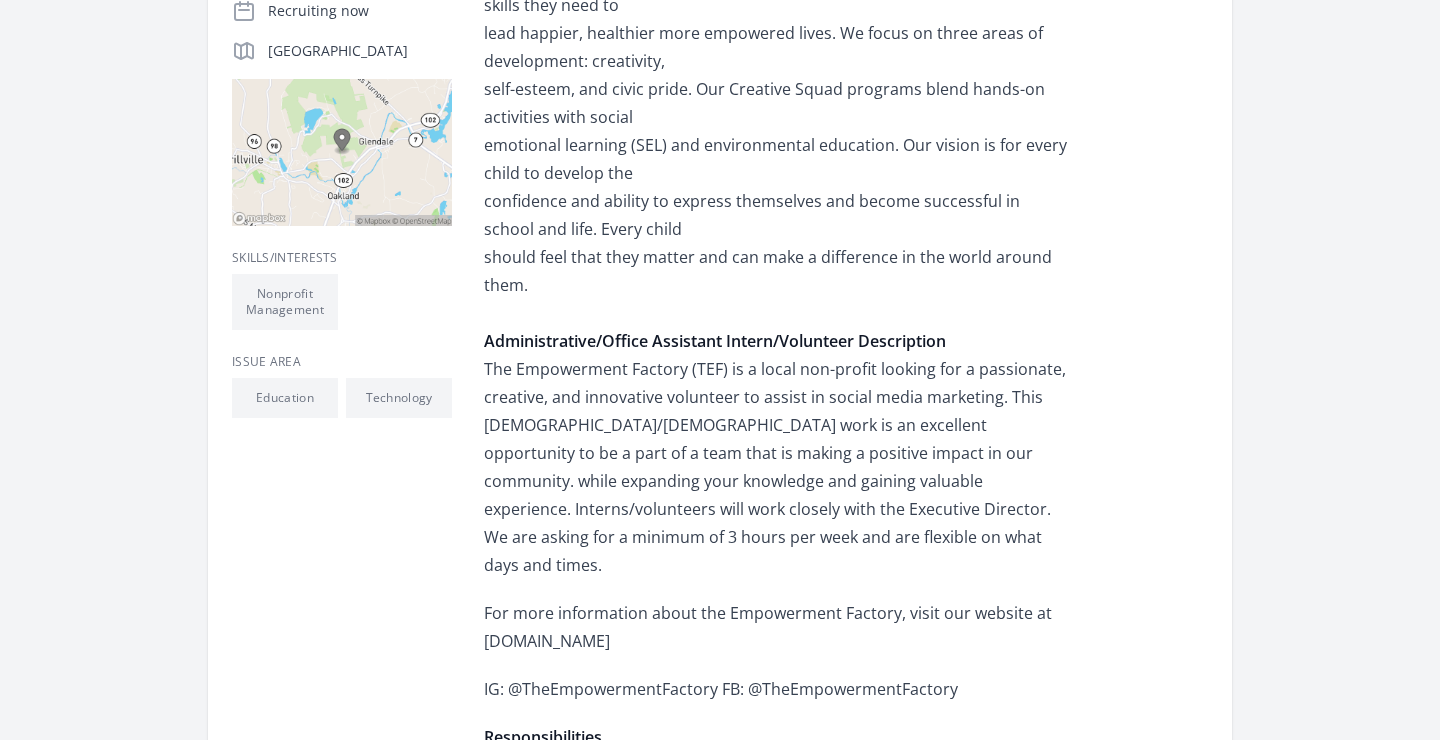 scroll, scrollTop: 499, scrollLeft: 0, axis: vertical 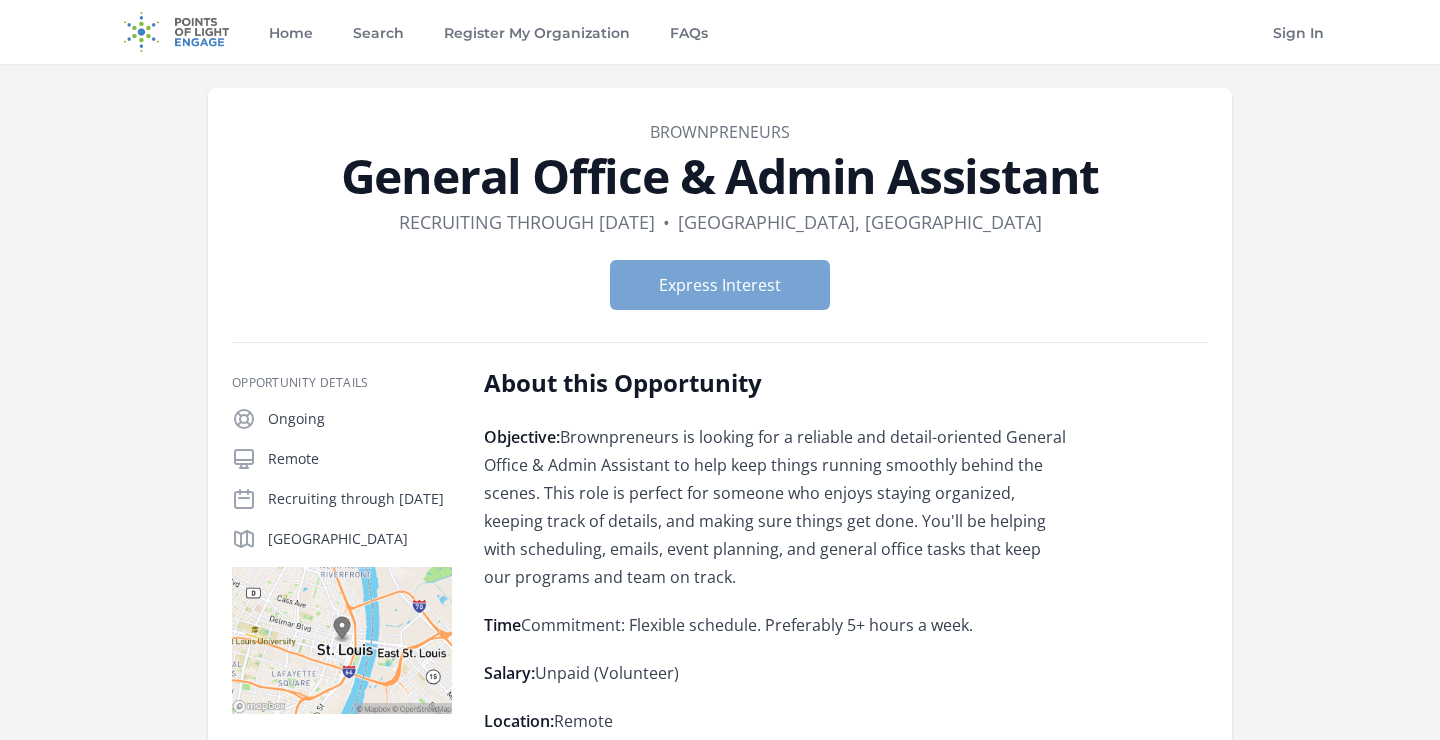 click on "Express Interest" at bounding box center [720, 285] 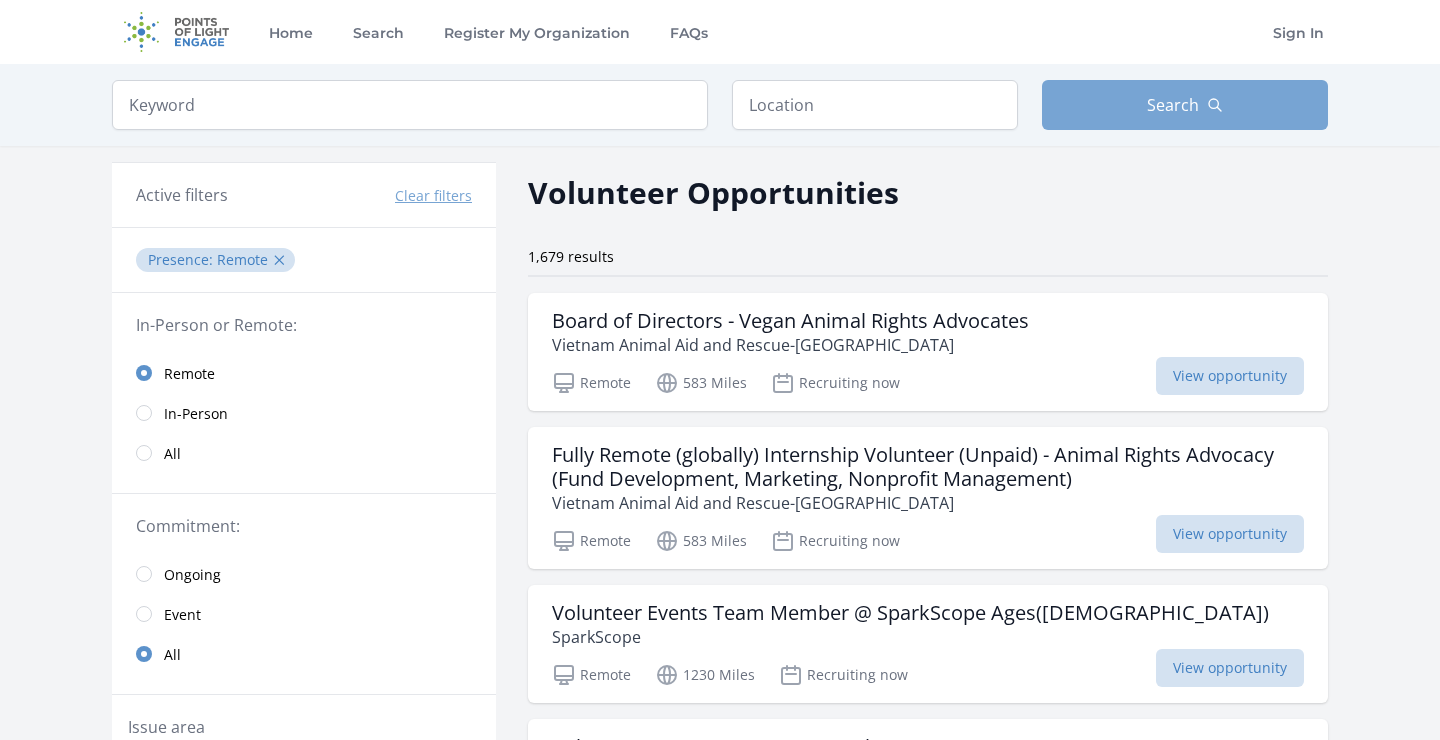 scroll, scrollTop: 0, scrollLeft: 0, axis: both 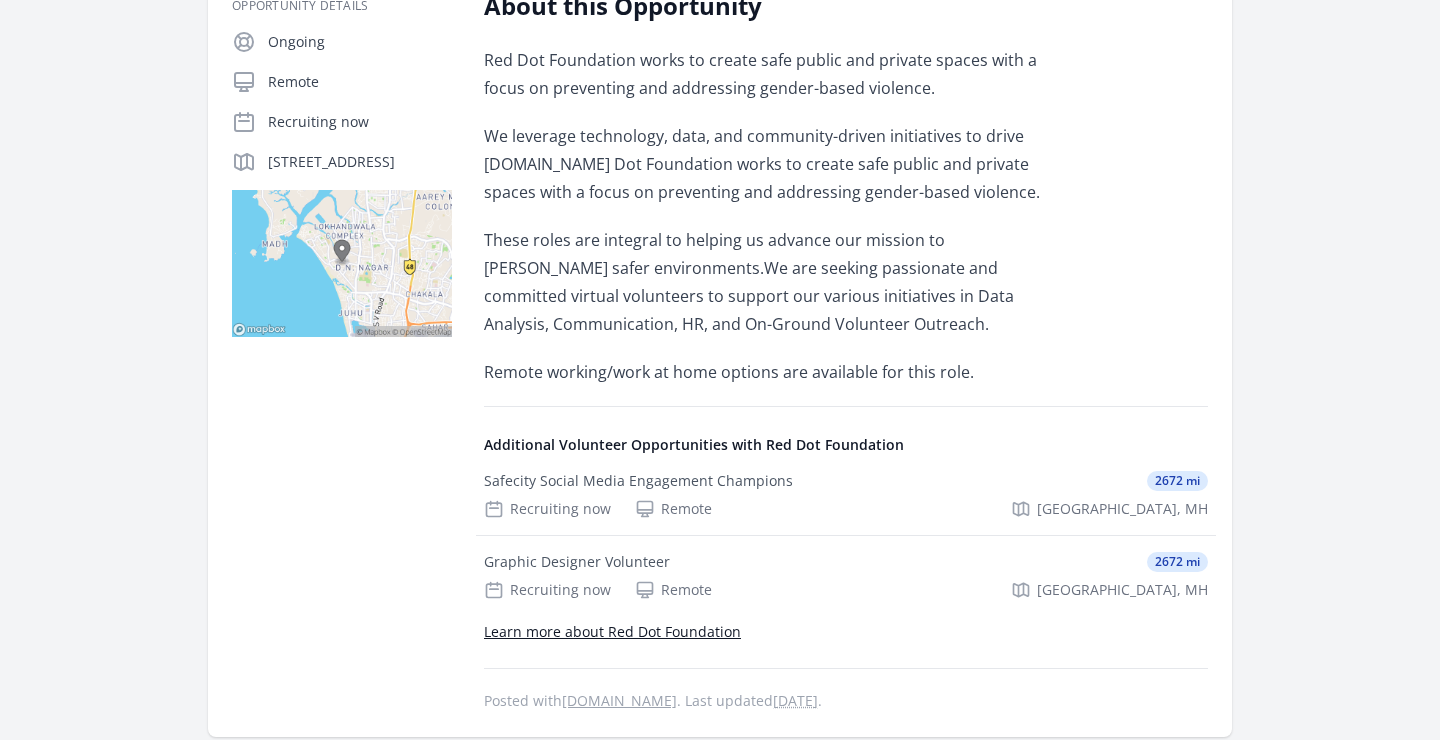 click on "Learn more about Red Dot Foundation" at bounding box center [612, 631] 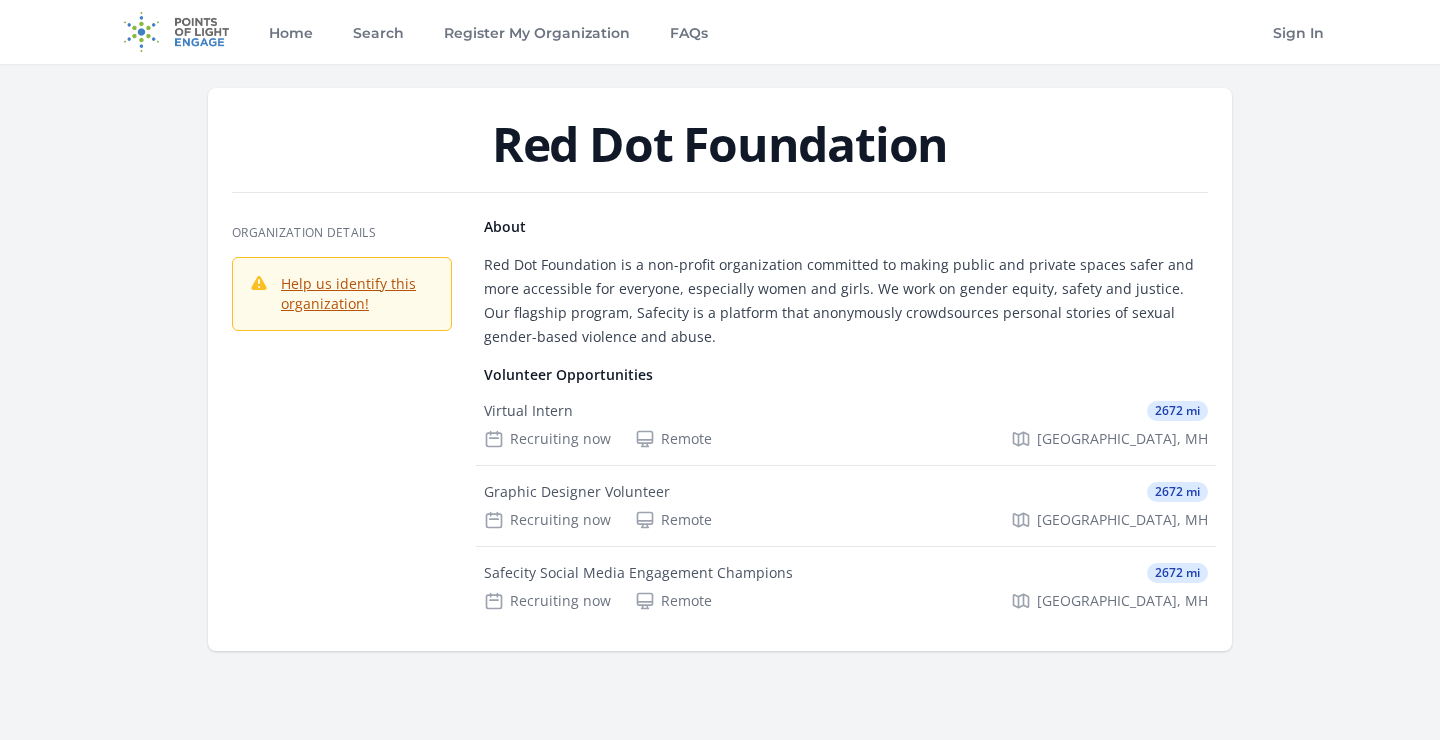 scroll, scrollTop: 0, scrollLeft: 0, axis: both 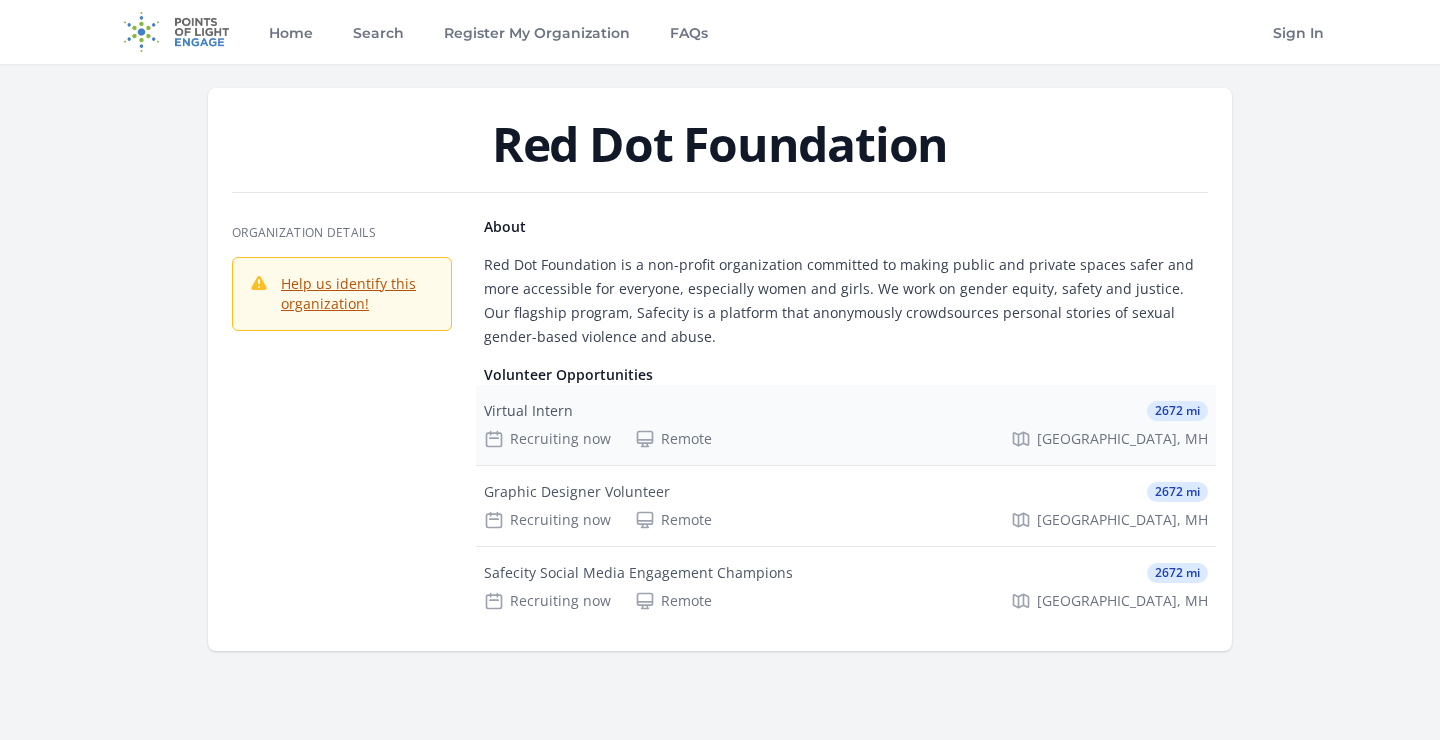 click on "Virtual Intern
2672 mi" at bounding box center (846, 411) 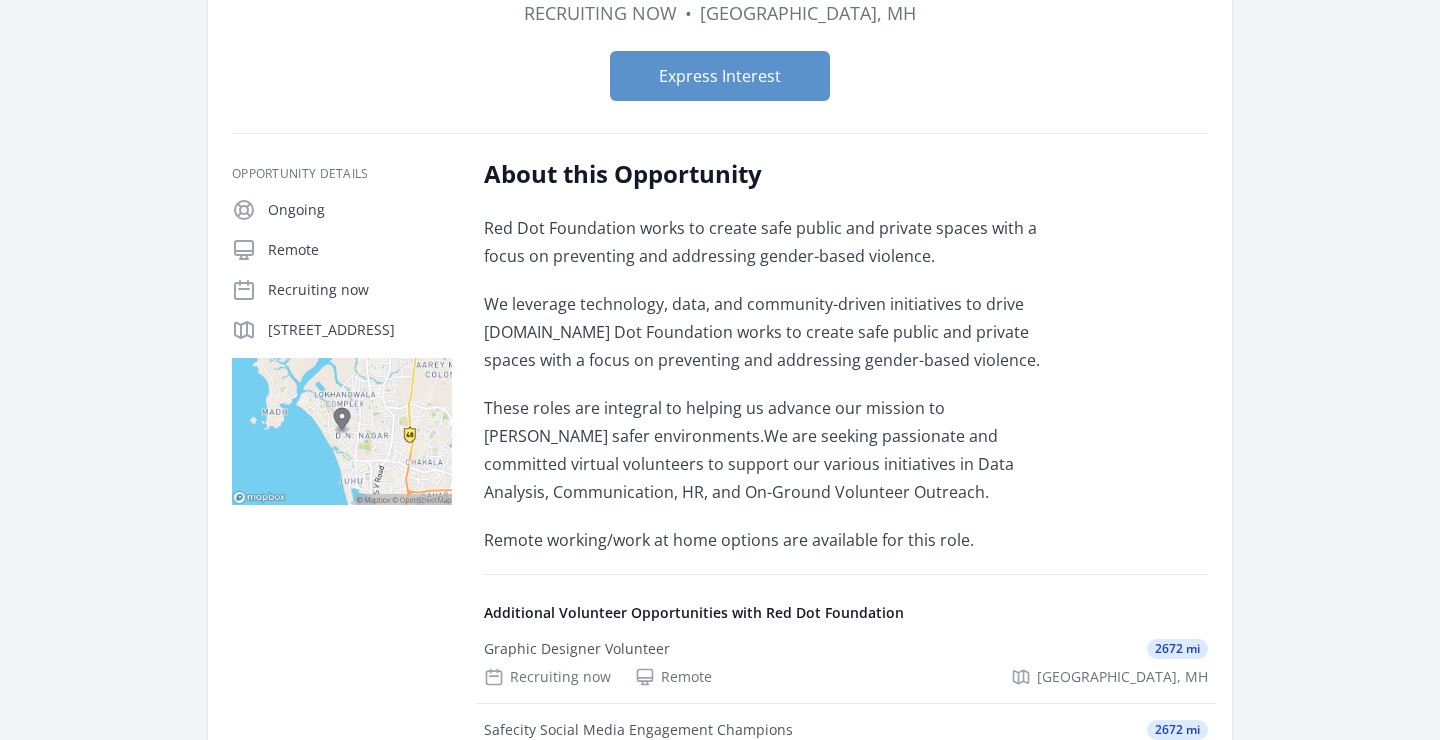 scroll, scrollTop: 179, scrollLeft: 0, axis: vertical 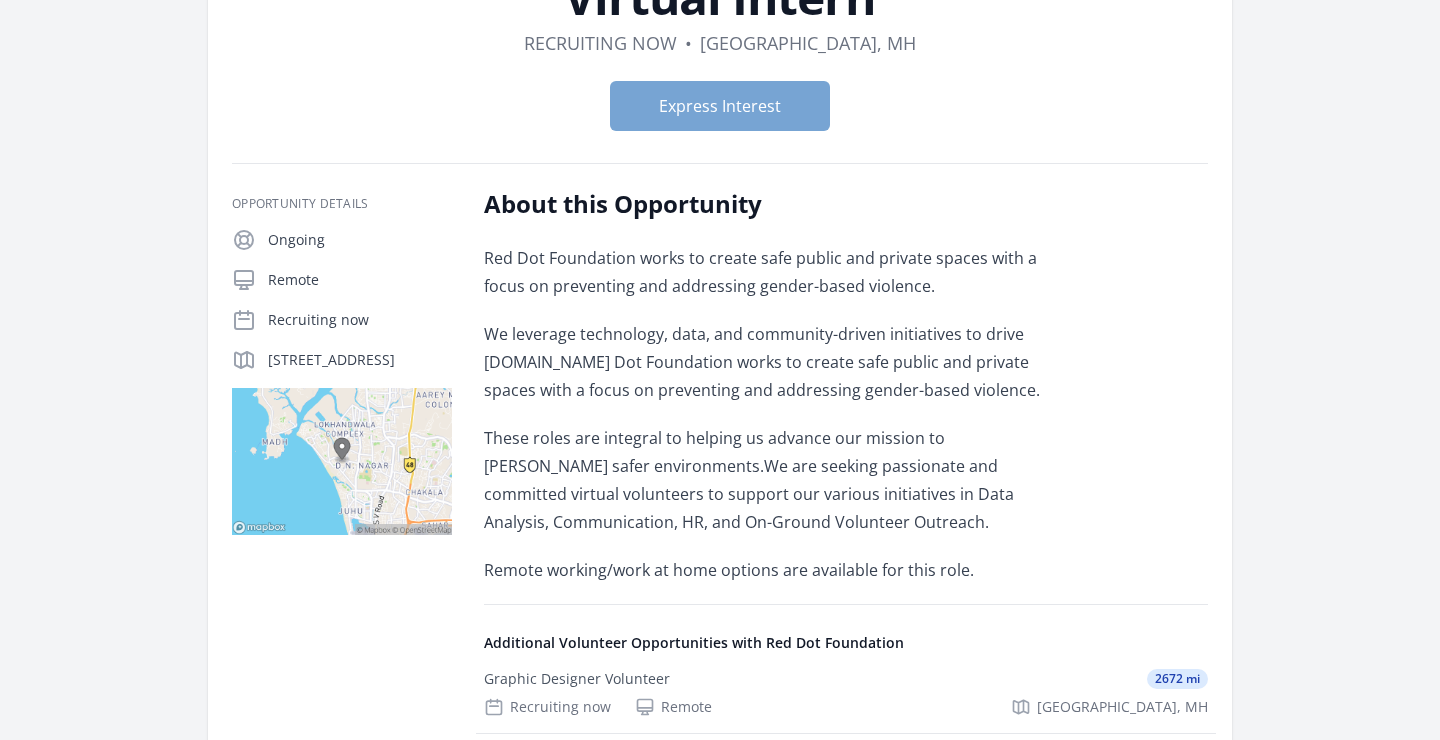 click on "Express Interest" at bounding box center (720, 106) 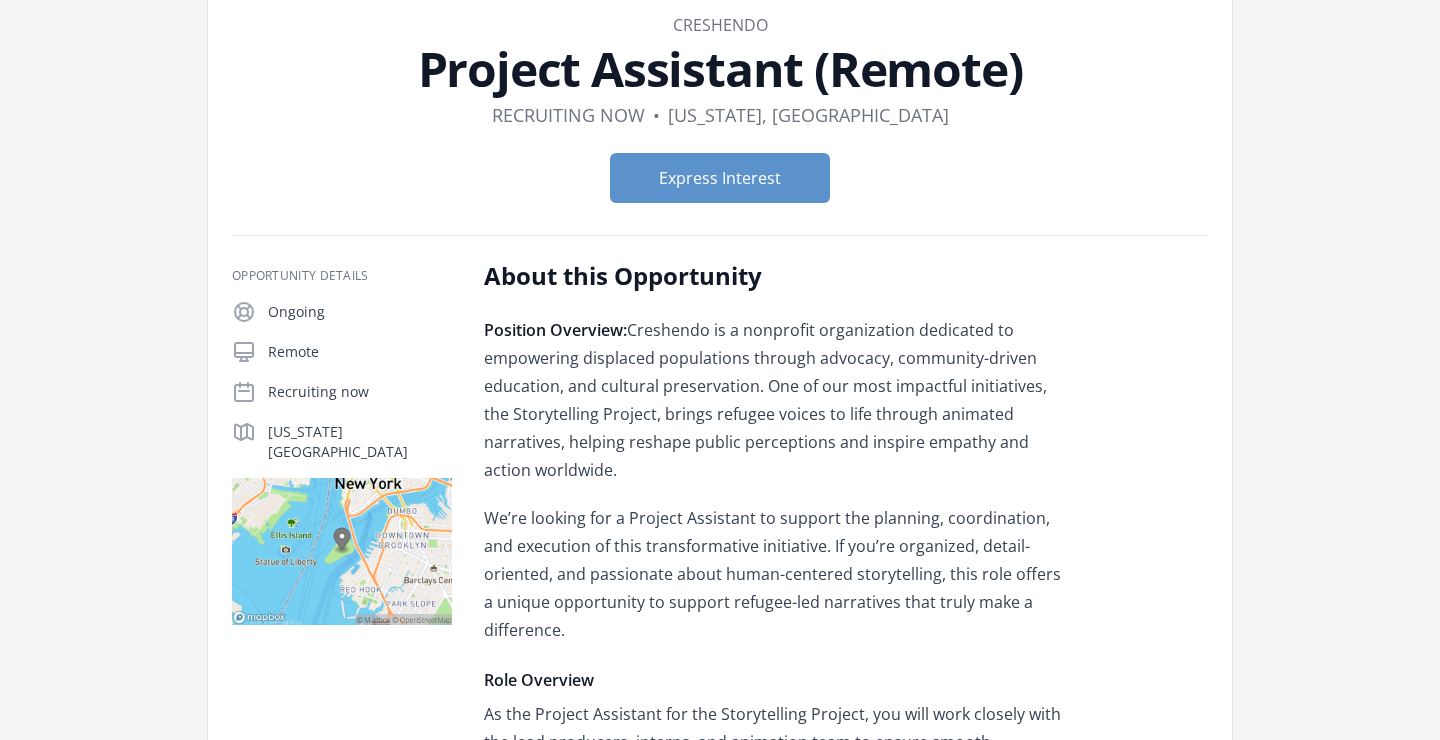 scroll, scrollTop: 87, scrollLeft: 0, axis: vertical 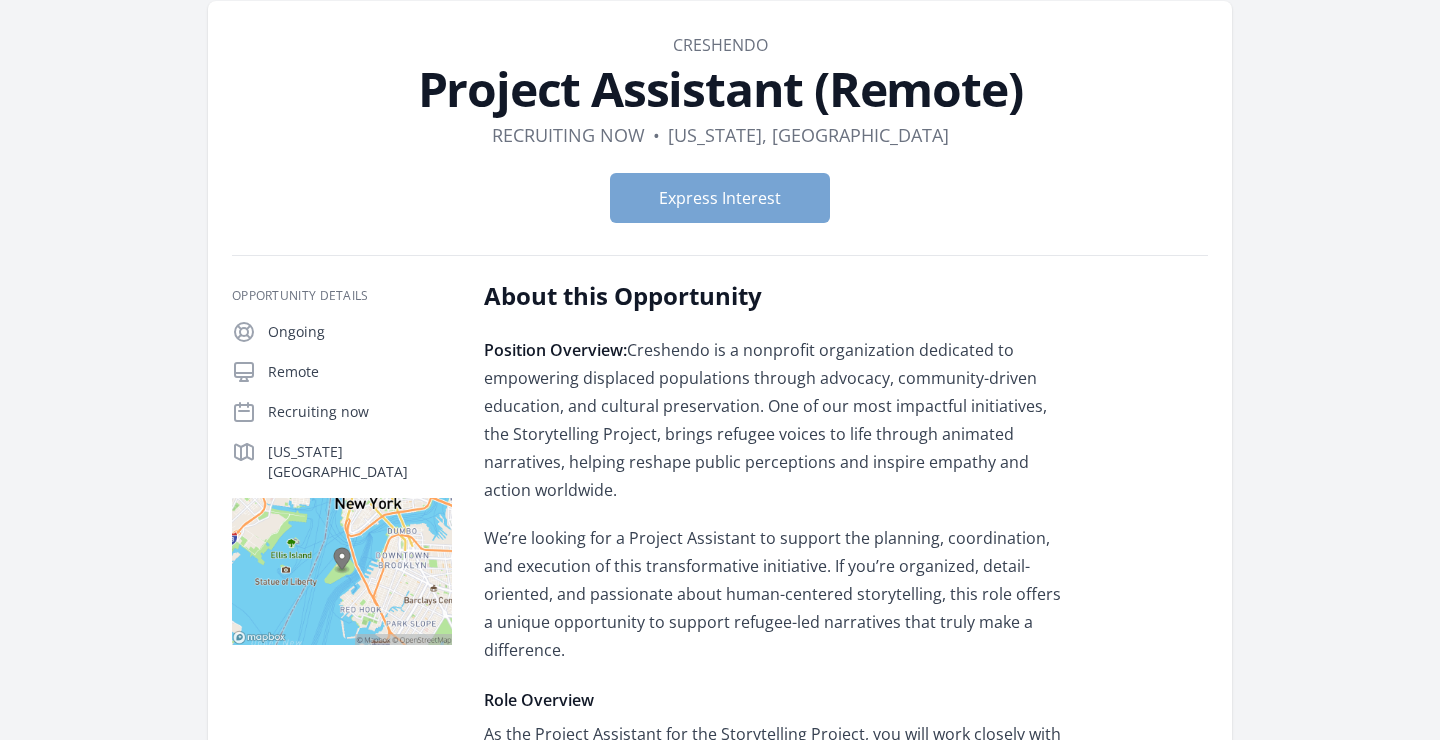 click on "Express Interest" at bounding box center (720, 198) 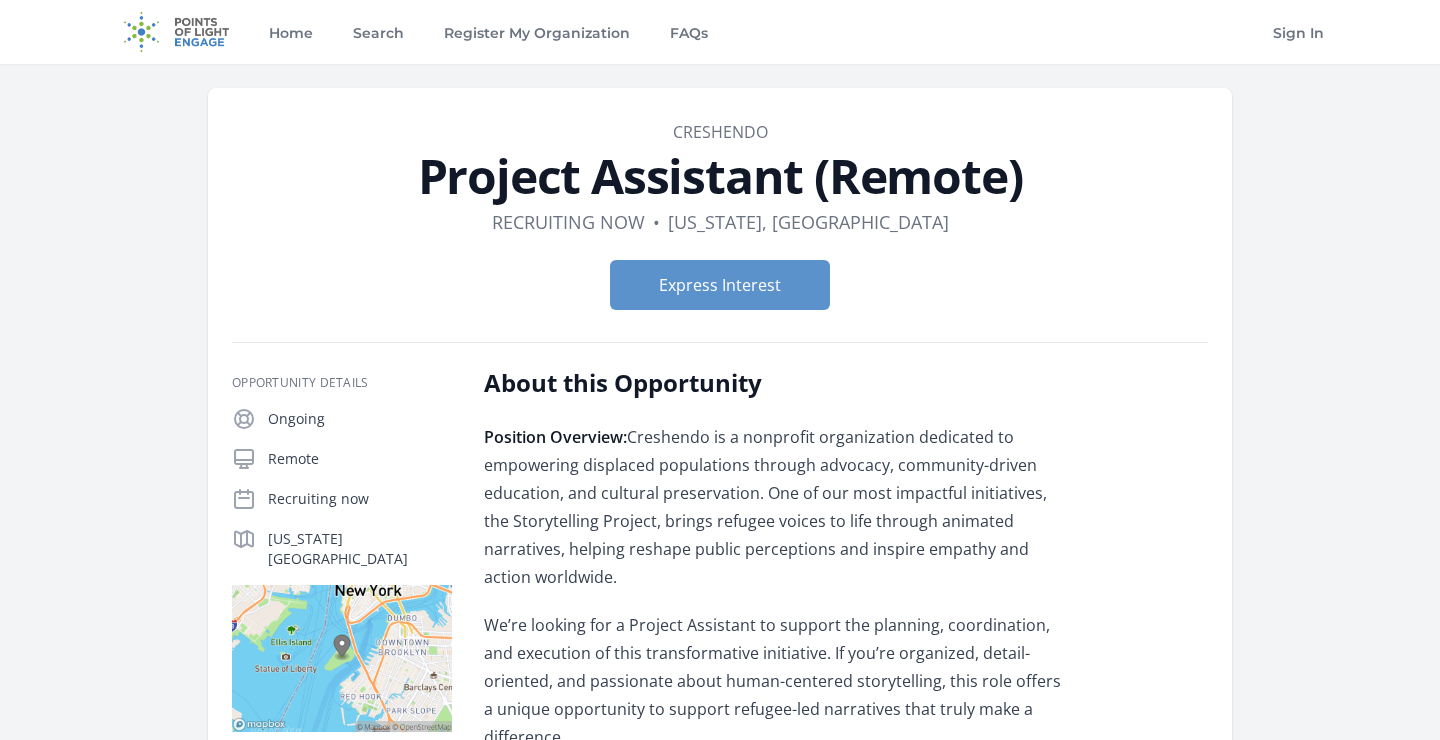 scroll, scrollTop: 0, scrollLeft: 0, axis: both 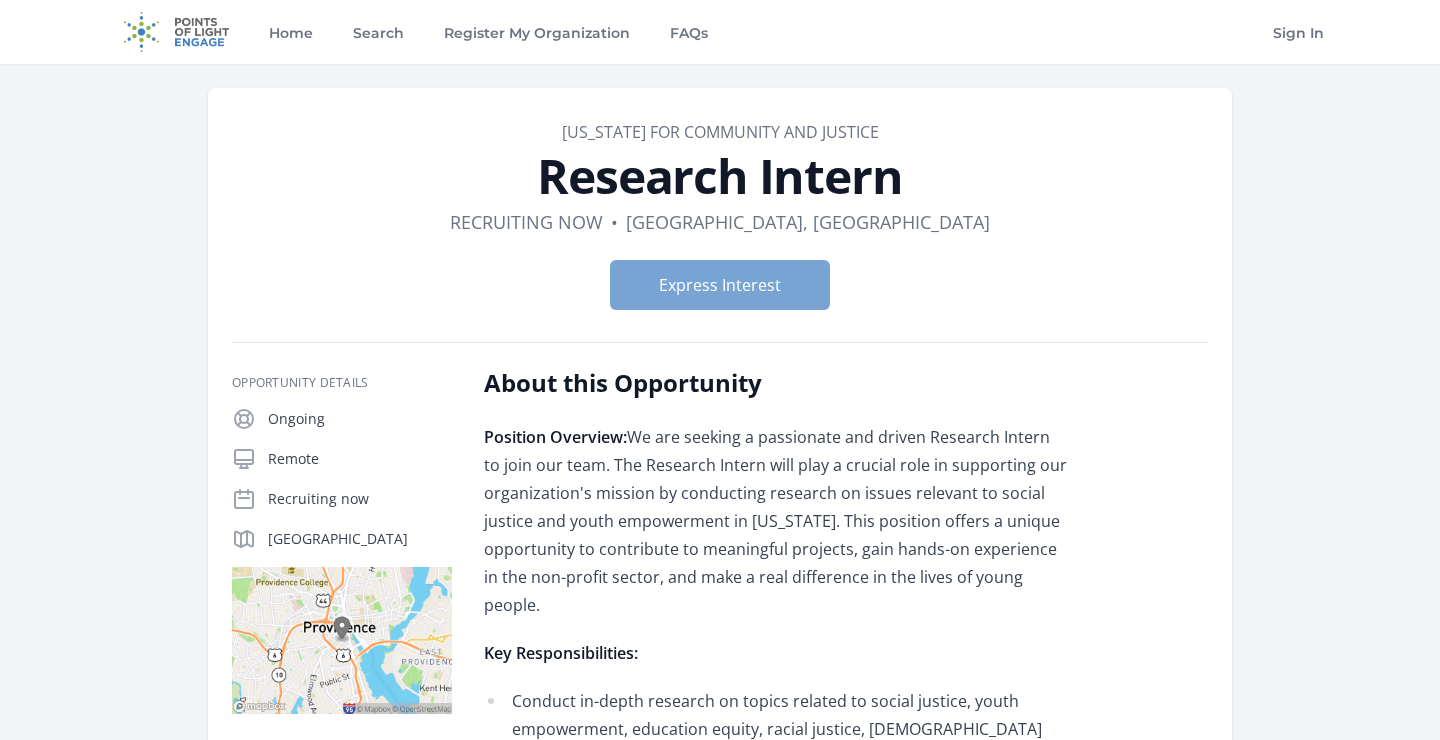 click on "Express Interest" at bounding box center [720, 285] 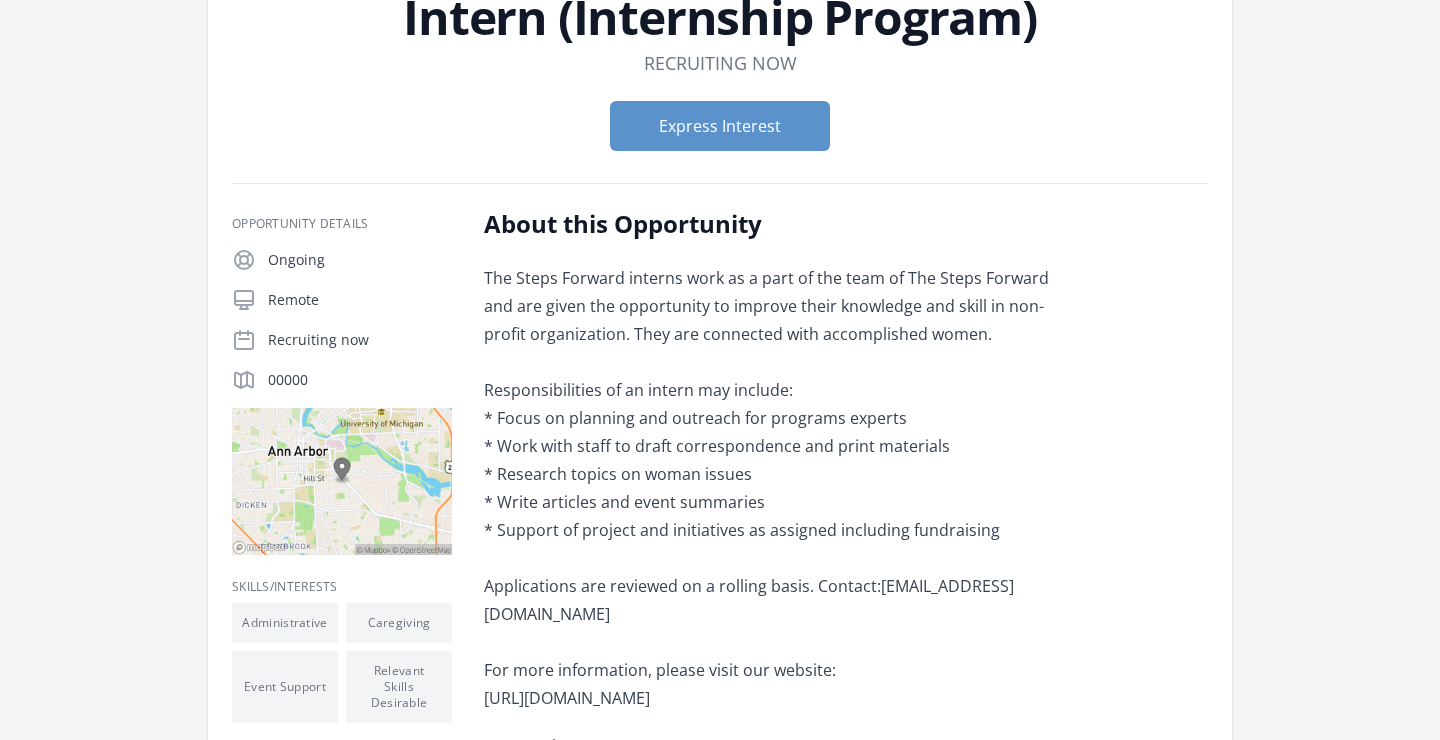scroll, scrollTop: 174, scrollLeft: 0, axis: vertical 